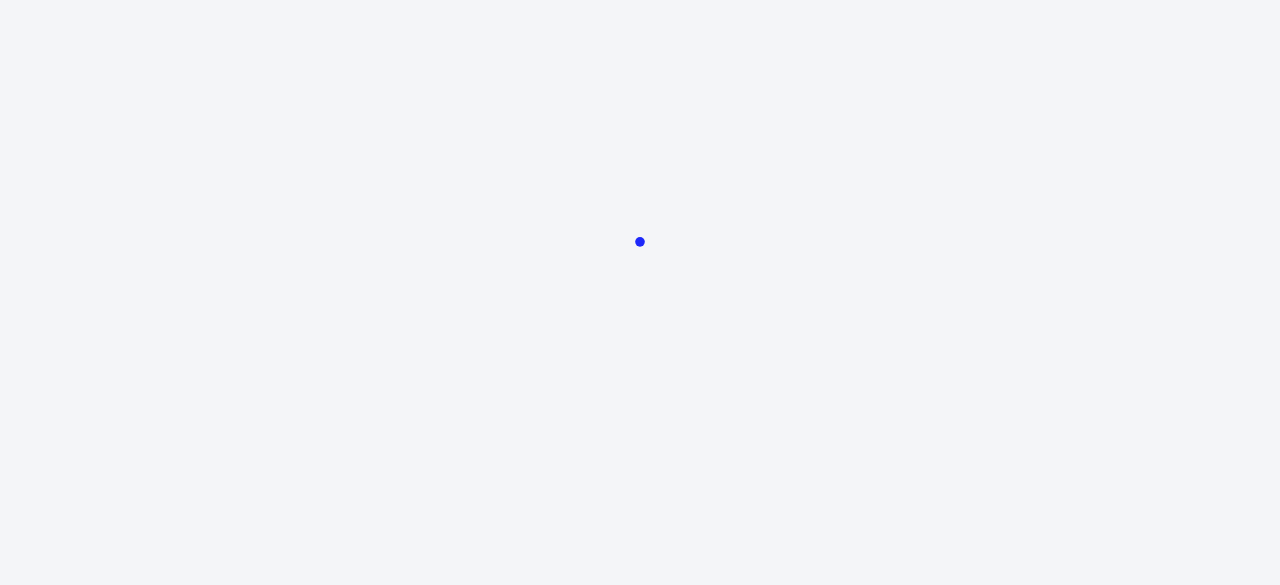 scroll, scrollTop: 0, scrollLeft: 0, axis: both 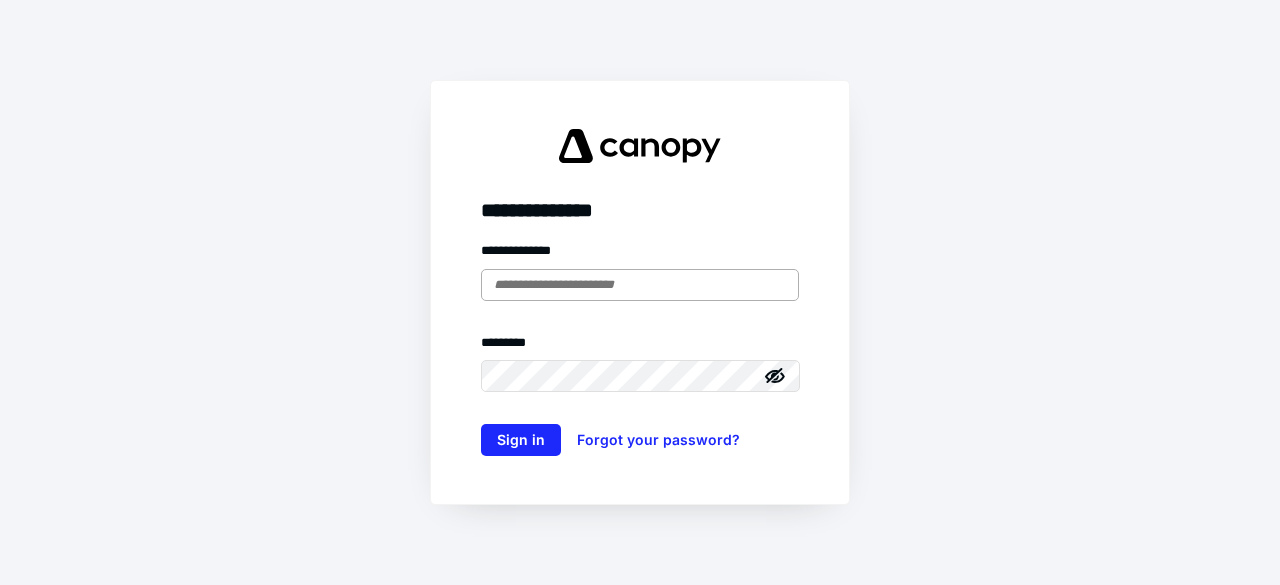 click at bounding box center (640, 285) 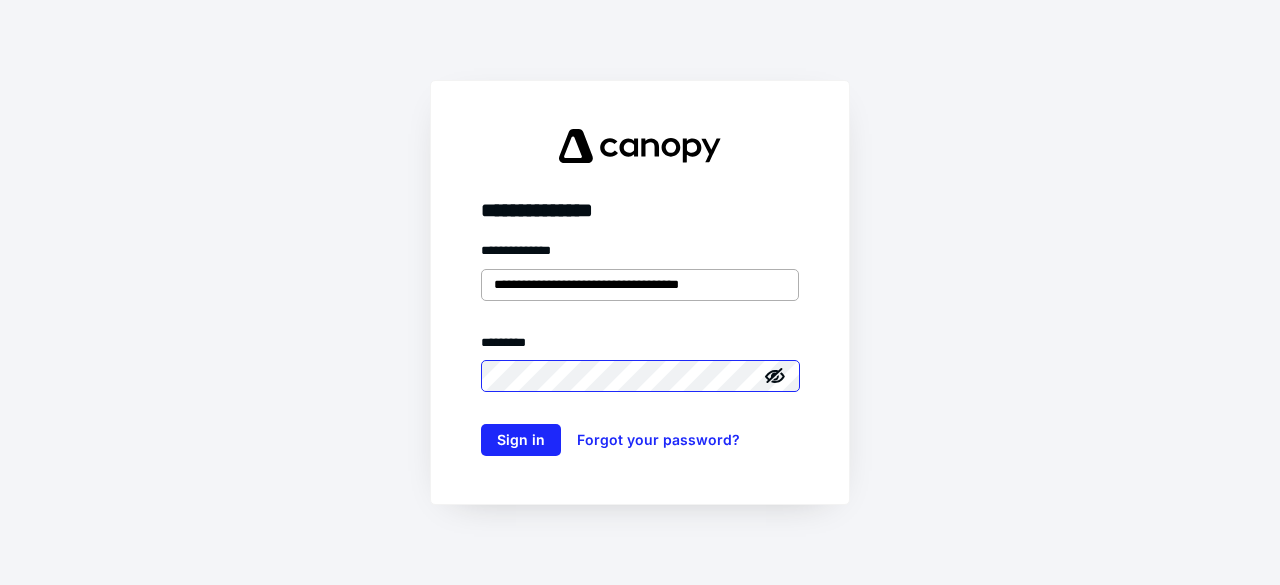 click on "Sign in" at bounding box center (521, 440) 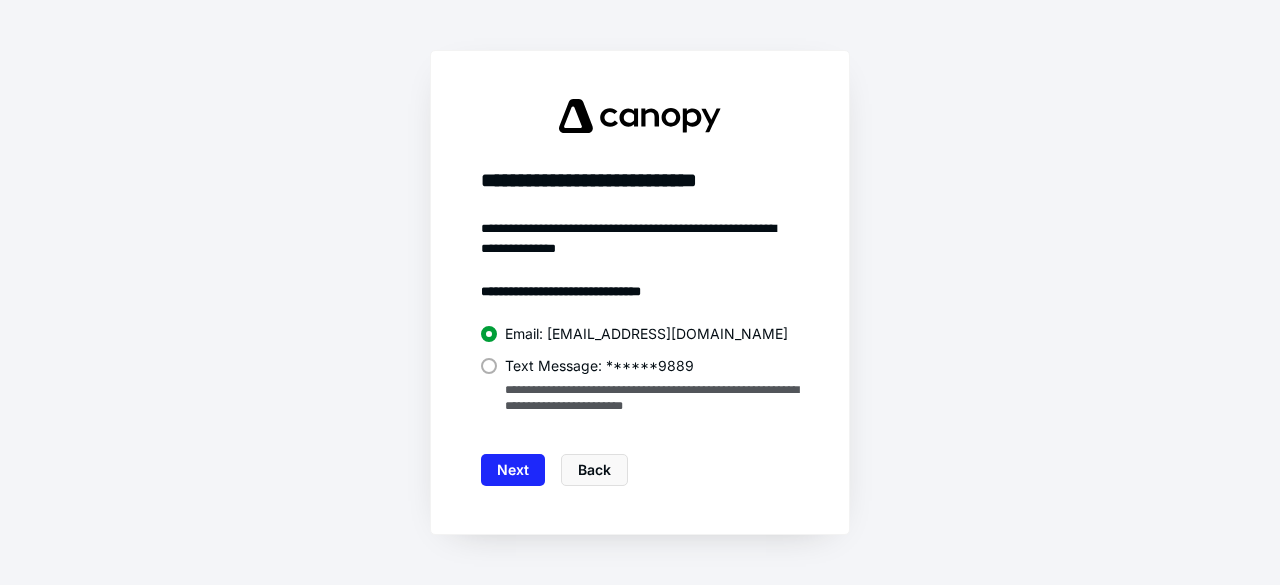 drag, startPoint x: 492, startPoint y: 374, endPoint x: 519, endPoint y: 404, distance: 40.36087 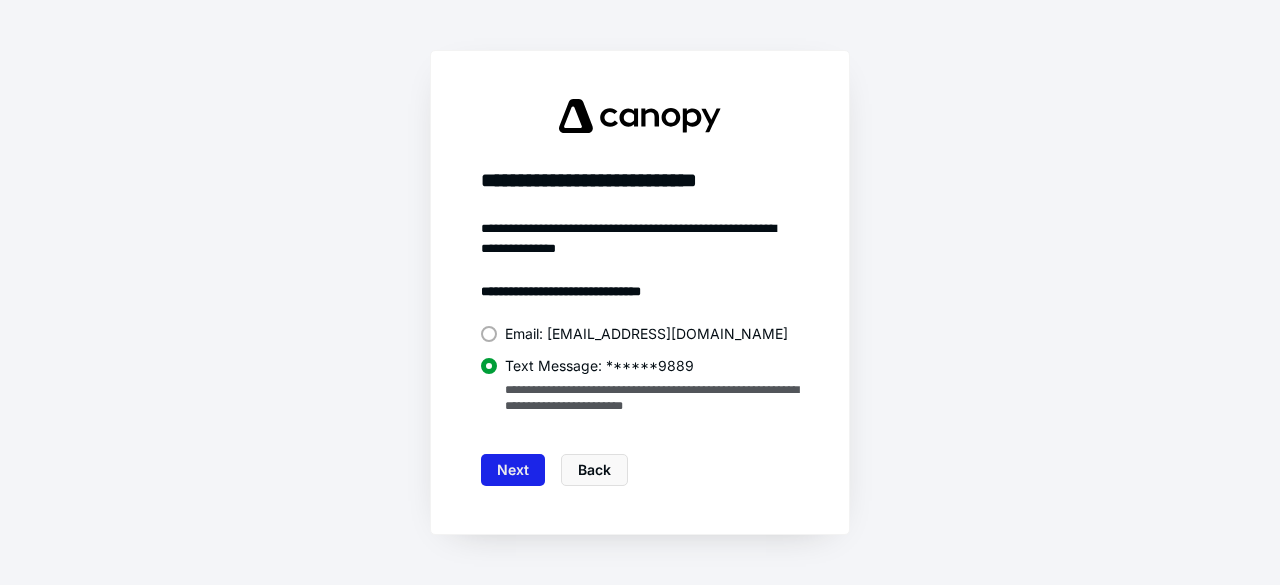 click on "Next" at bounding box center [513, 470] 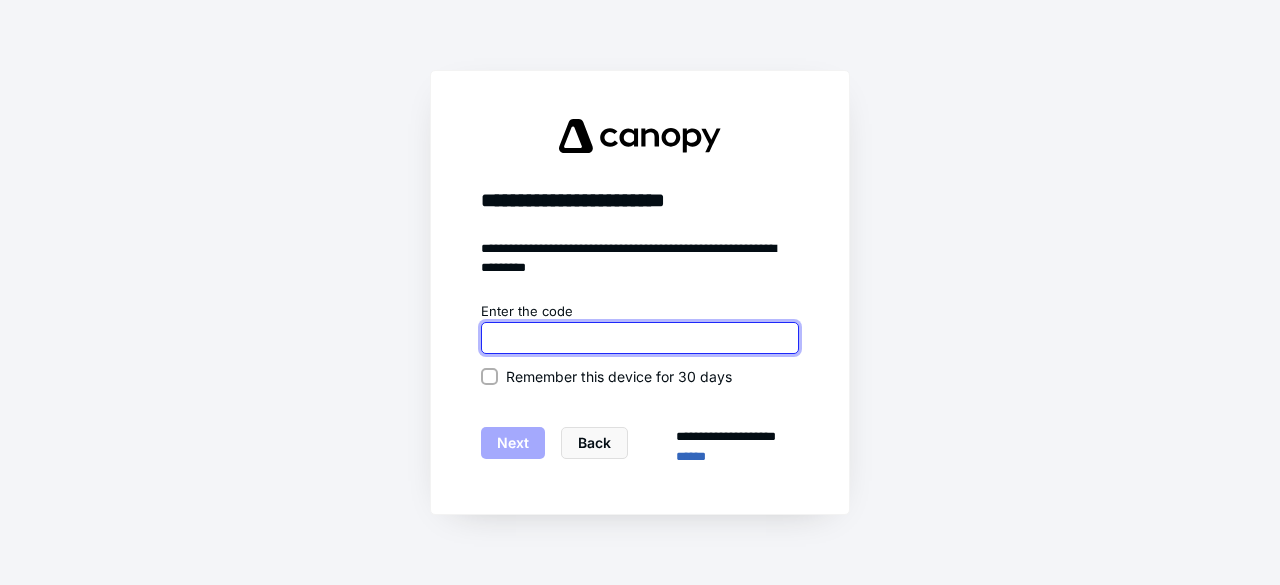 click at bounding box center [640, 338] 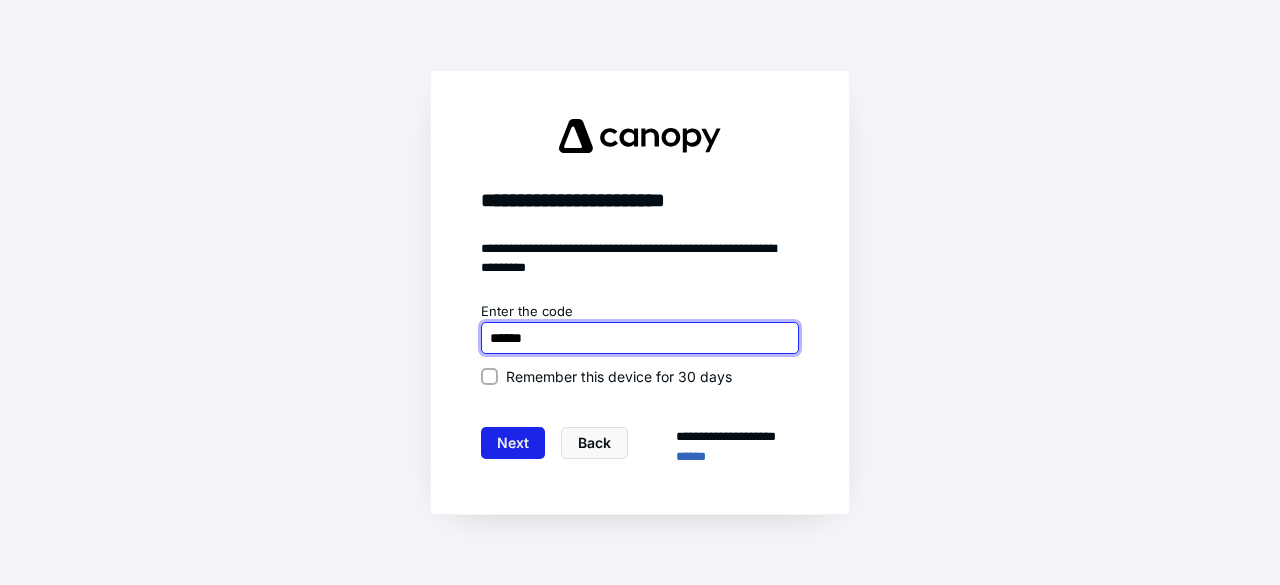 type on "******" 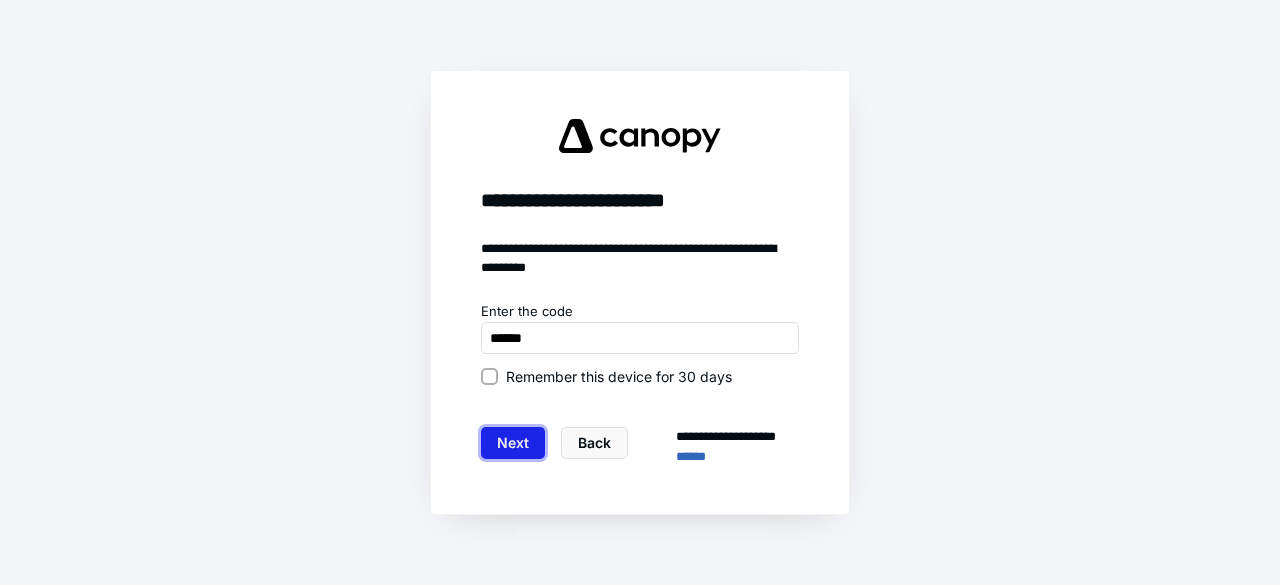 click on "Next" at bounding box center [513, 443] 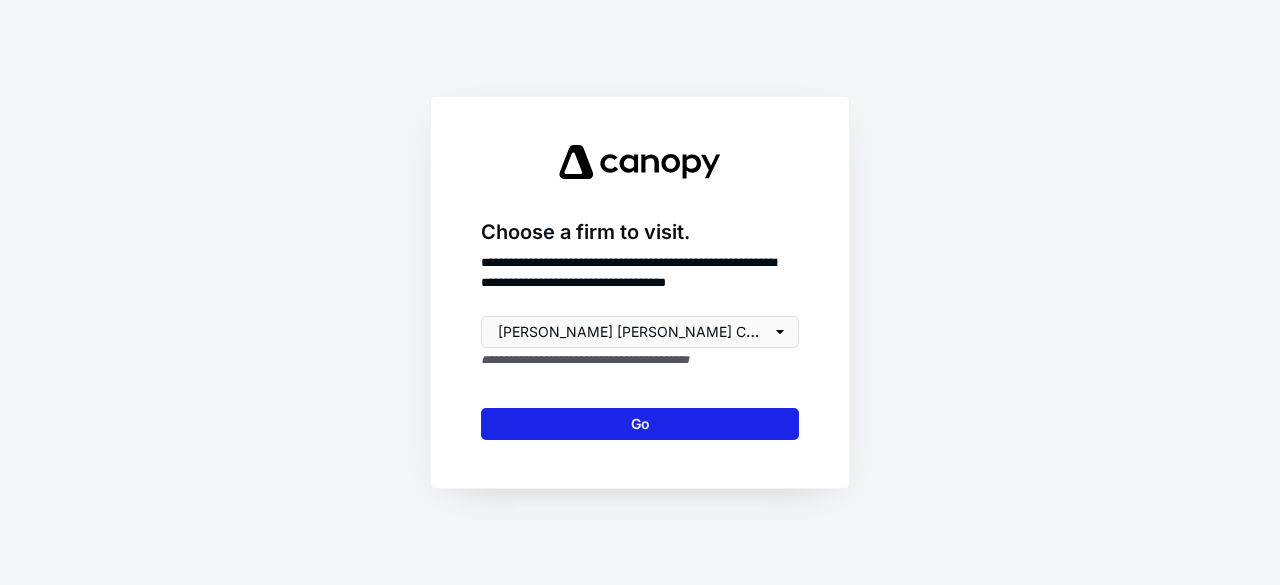 click on "Go" at bounding box center [640, 424] 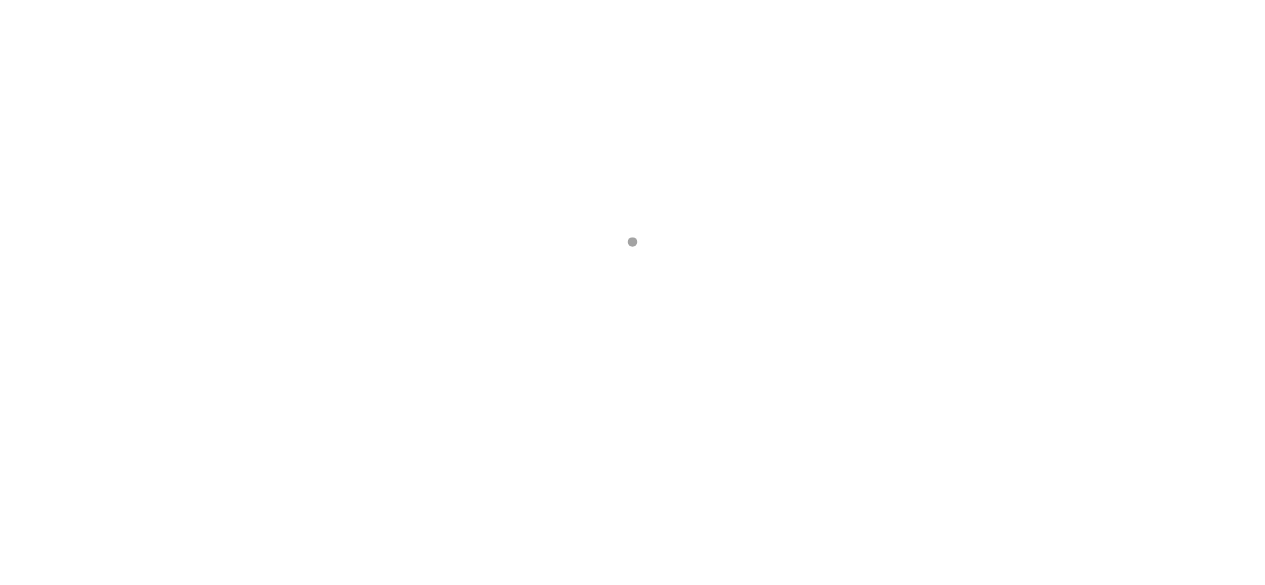 scroll, scrollTop: 0, scrollLeft: 0, axis: both 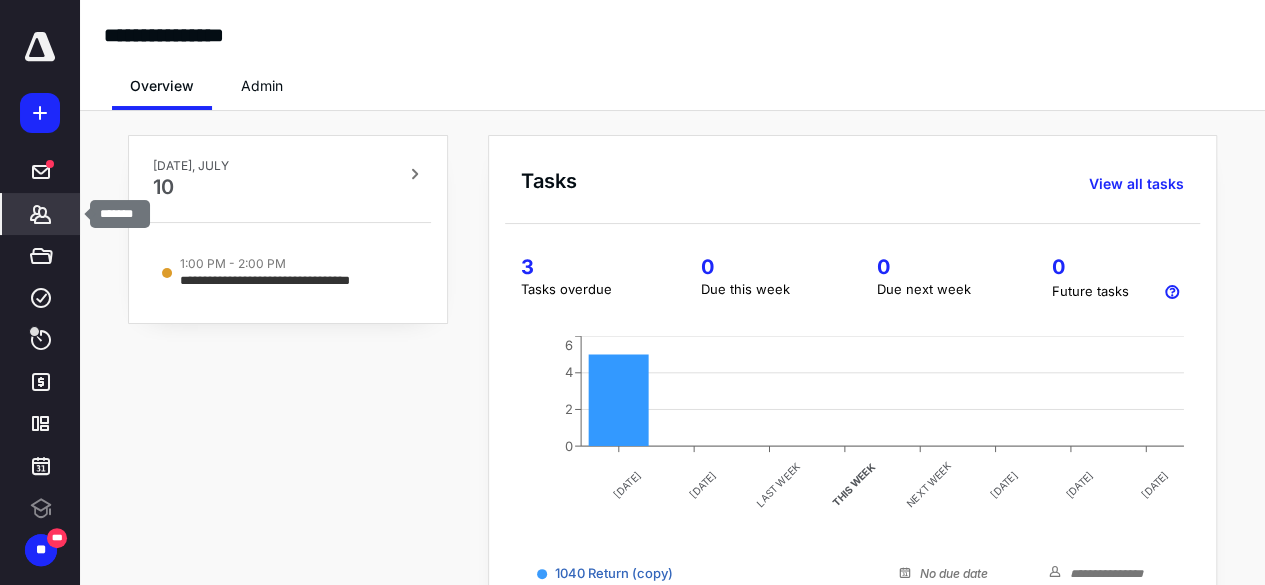 click on "*******" at bounding box center (41, 214) 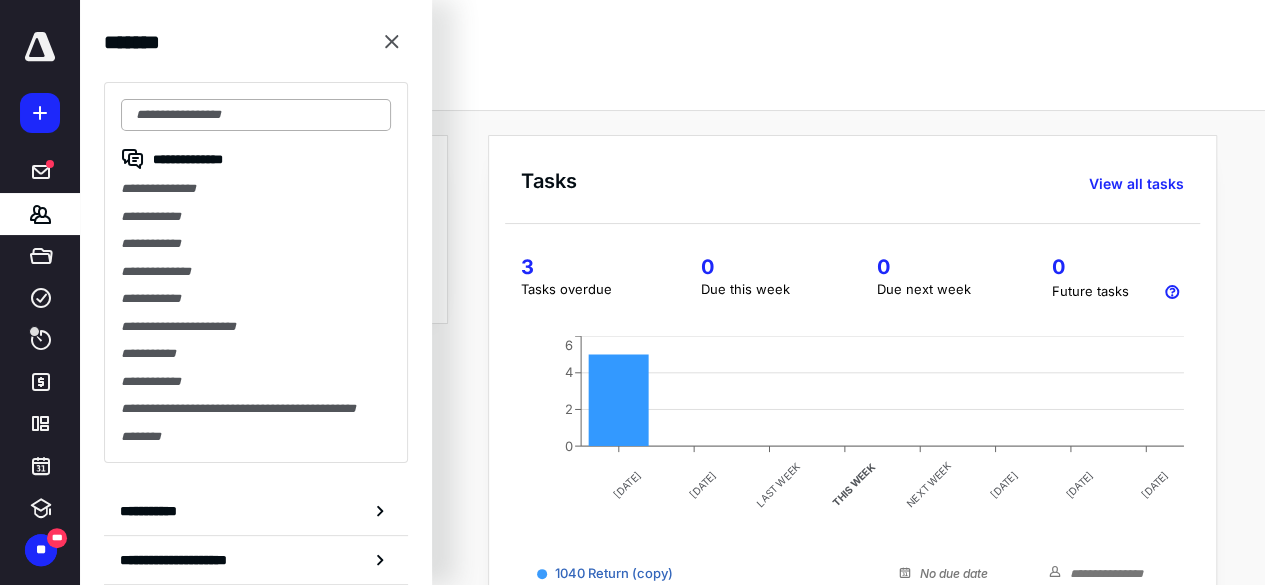 click at bounding box center [256, 115] 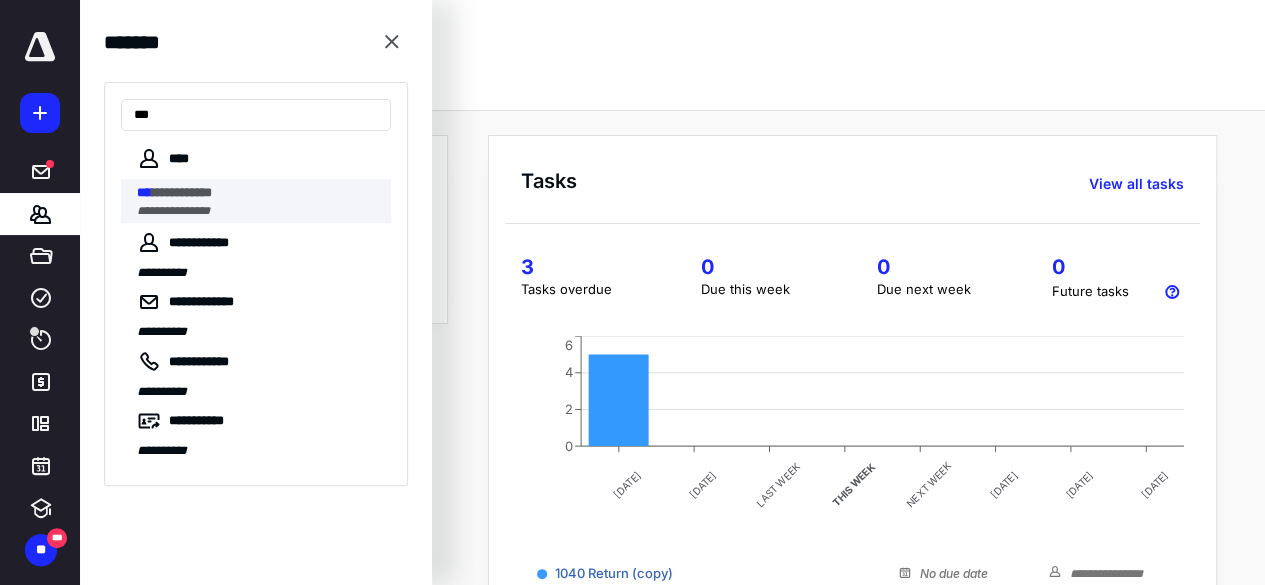 type on "***" 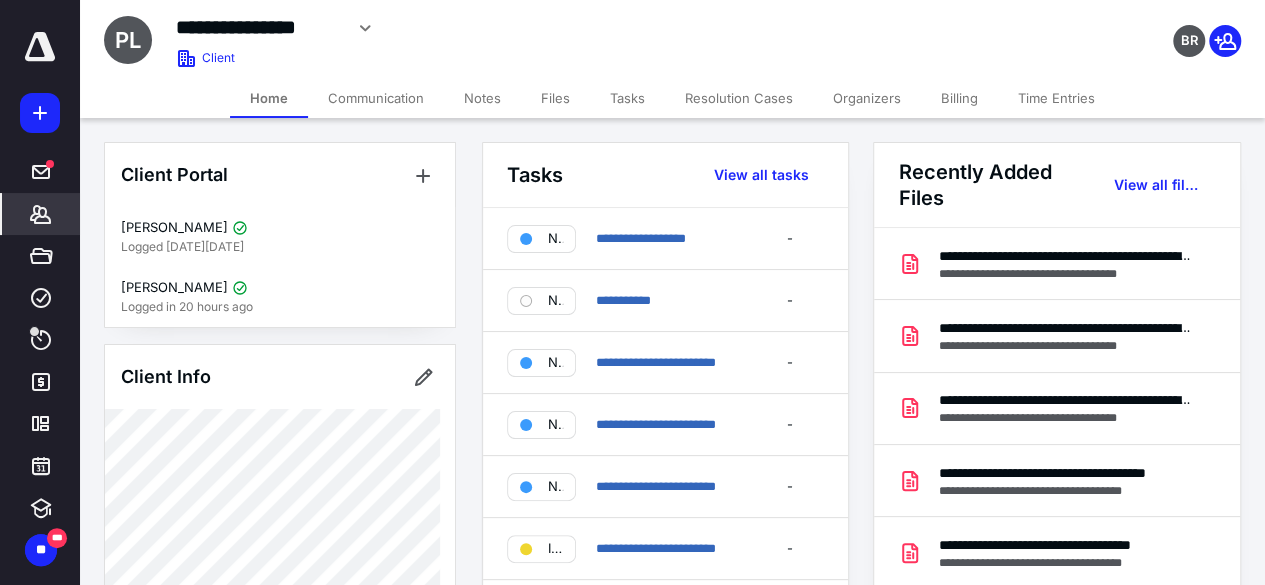 click on "Files" at bounding box center [555, 98] 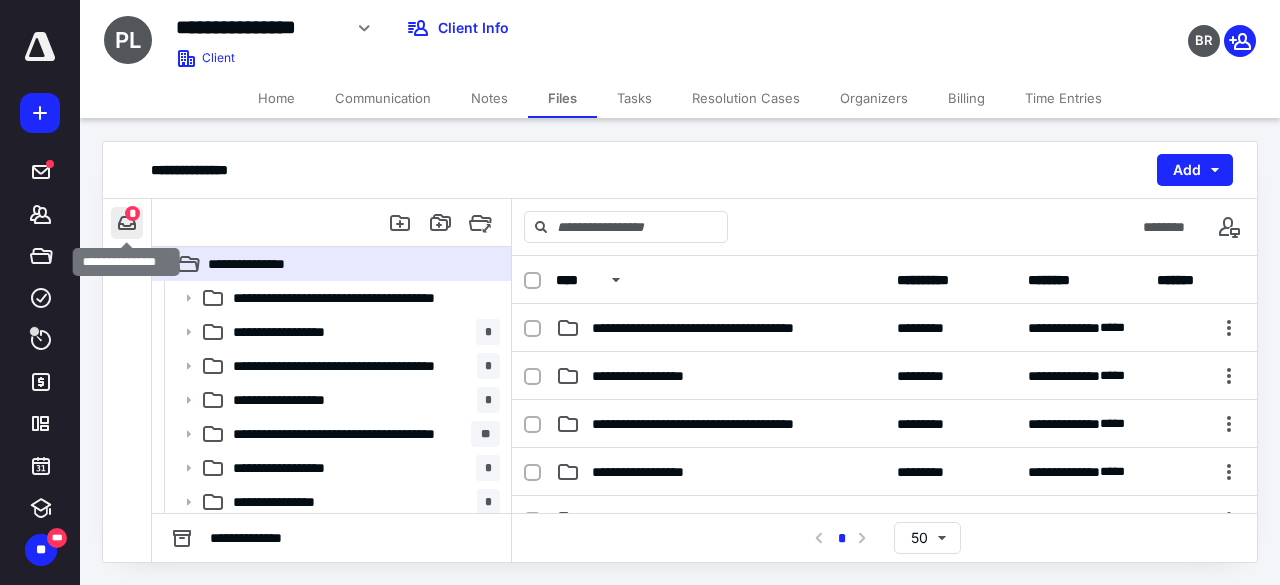 click at bounding box center [127, 223] 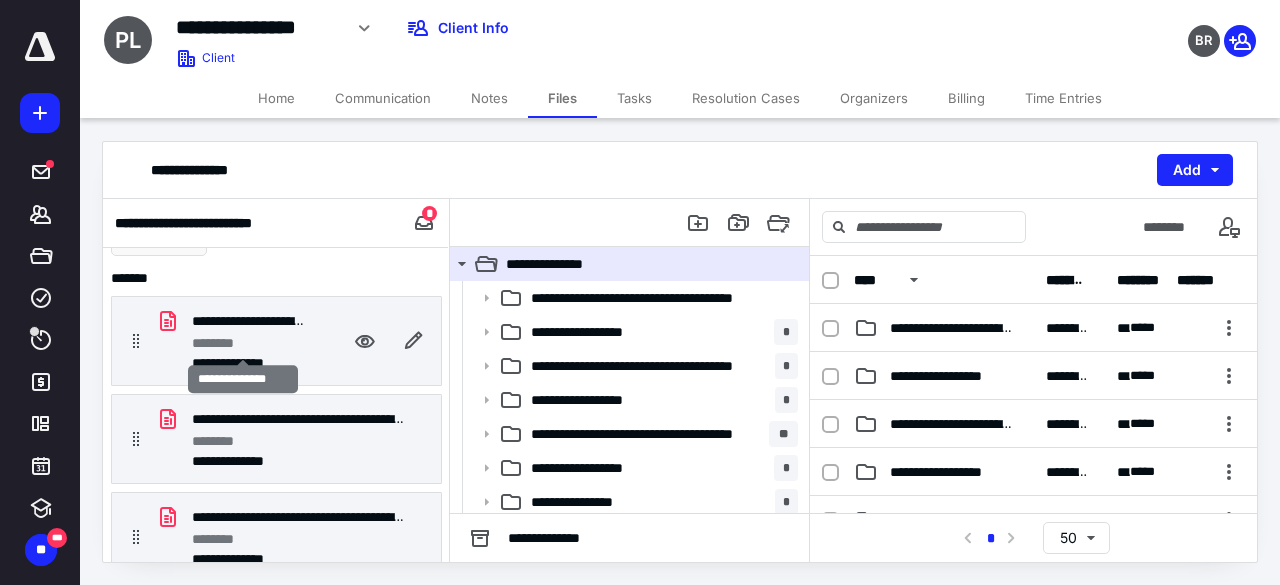 scroll, scrollTop: 48, scrollLeft: 0, axis: vertical 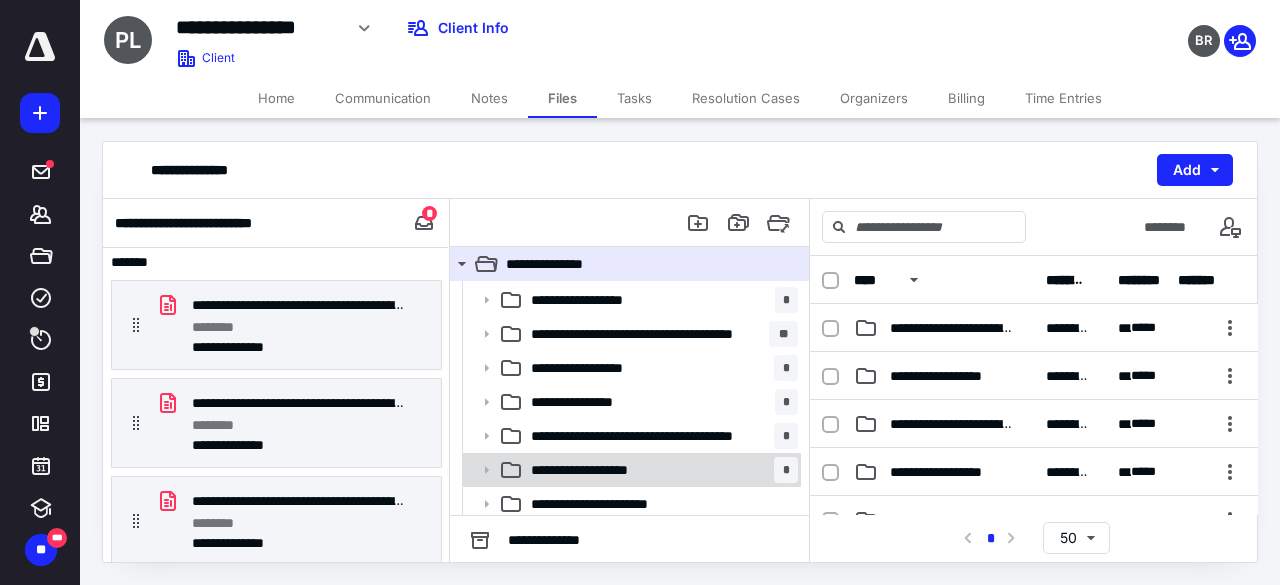 click on "**********" at bounding box center (606, 470) 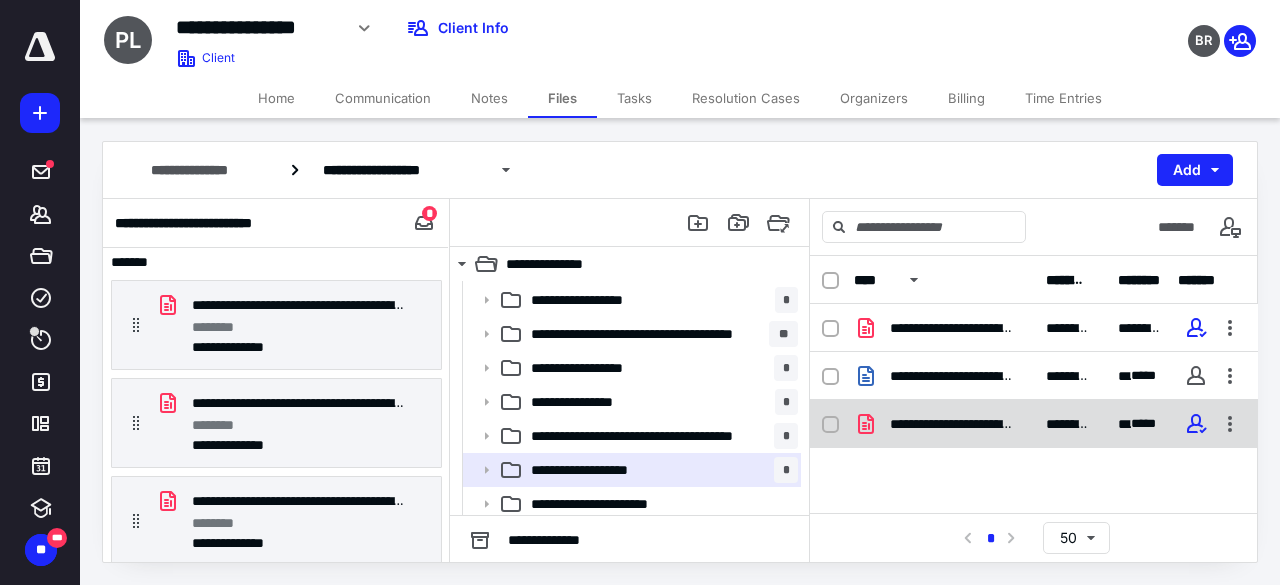 click on "**********" at bounding box center (952, 424) 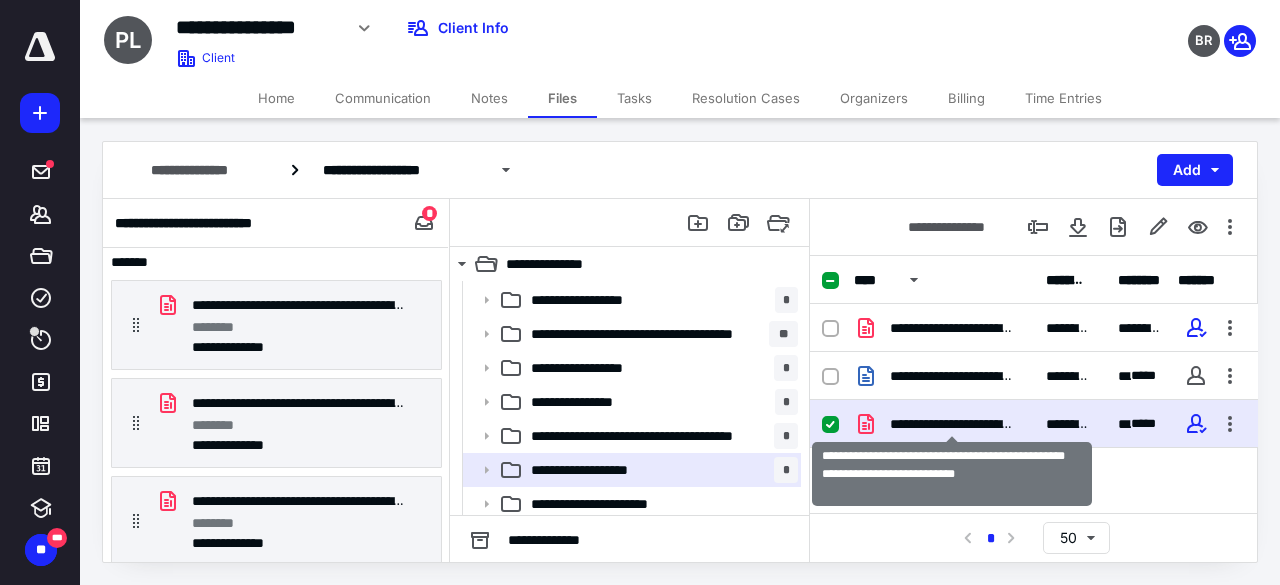 click on "**********" at bounding box center [952, 424] 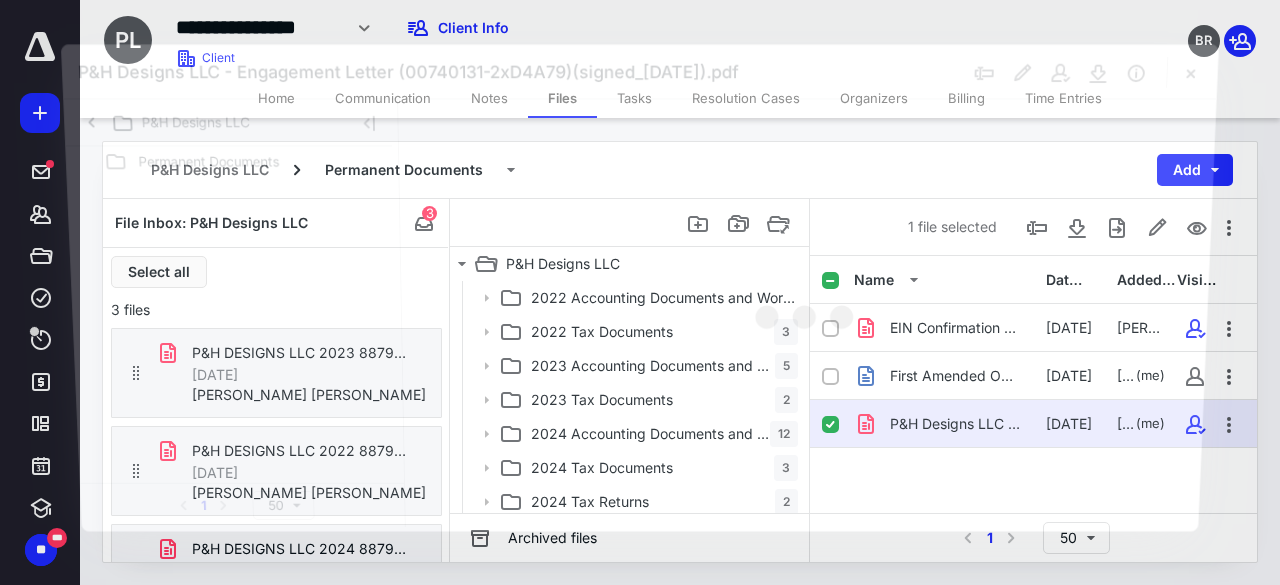 scroll, scrollTop: 48, scrollLeft: 0, axis: vertical 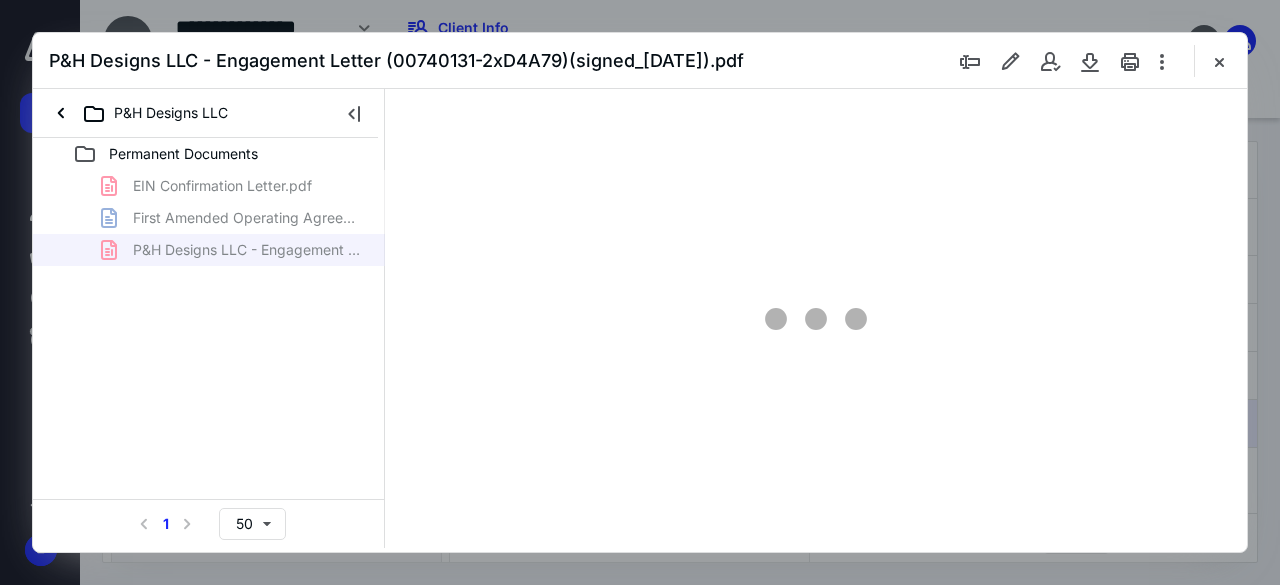 type on "138" 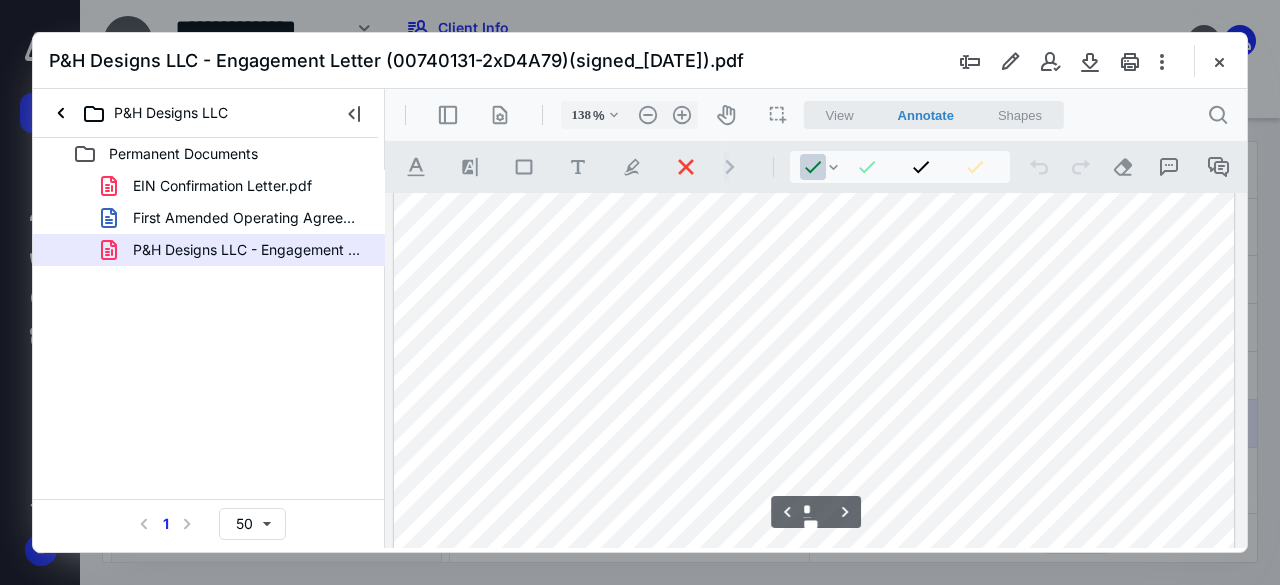 scroll, scrollTop: 1400, scrollLeft: 0, axis: vertical 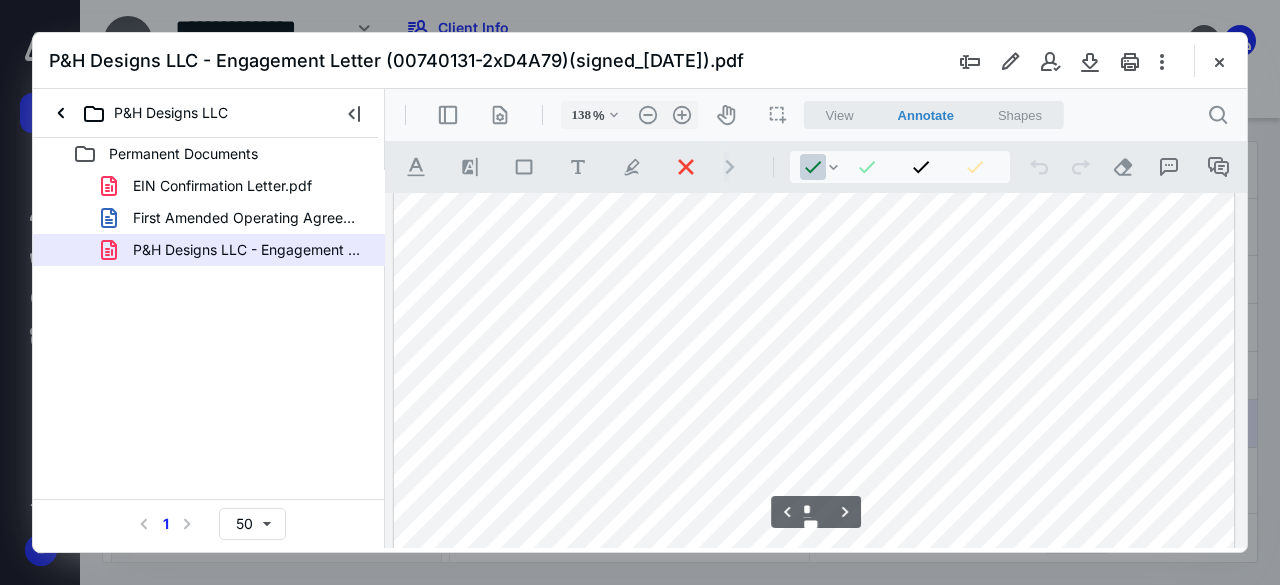 type on "*" 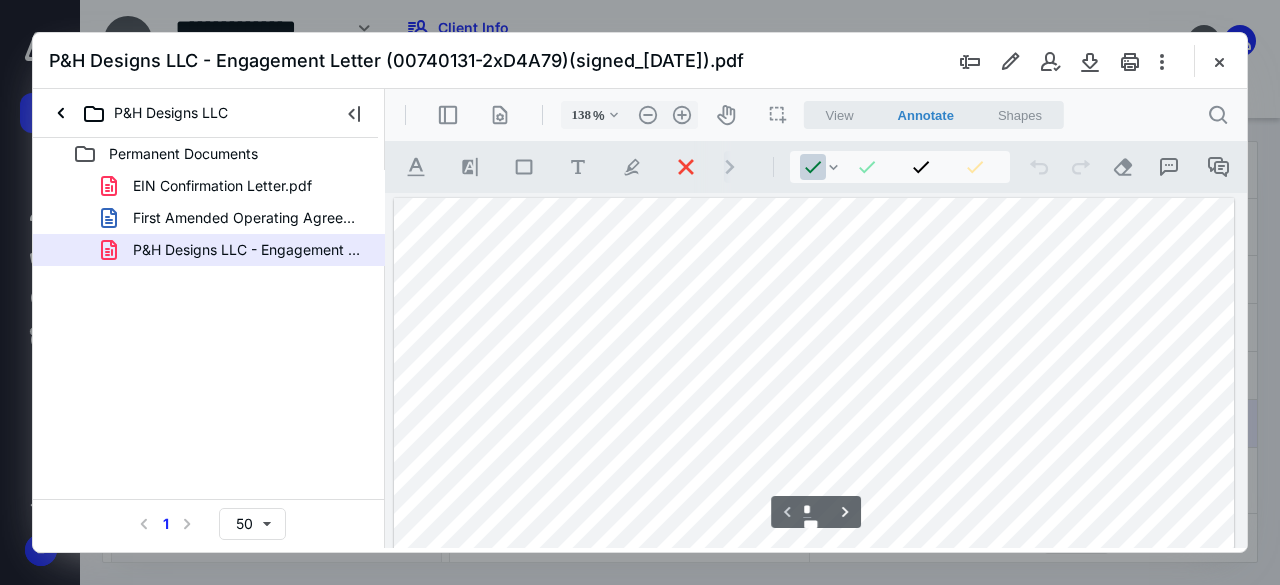scroll, scrollTop: 100, scrollLeft: 0, axis: vertical 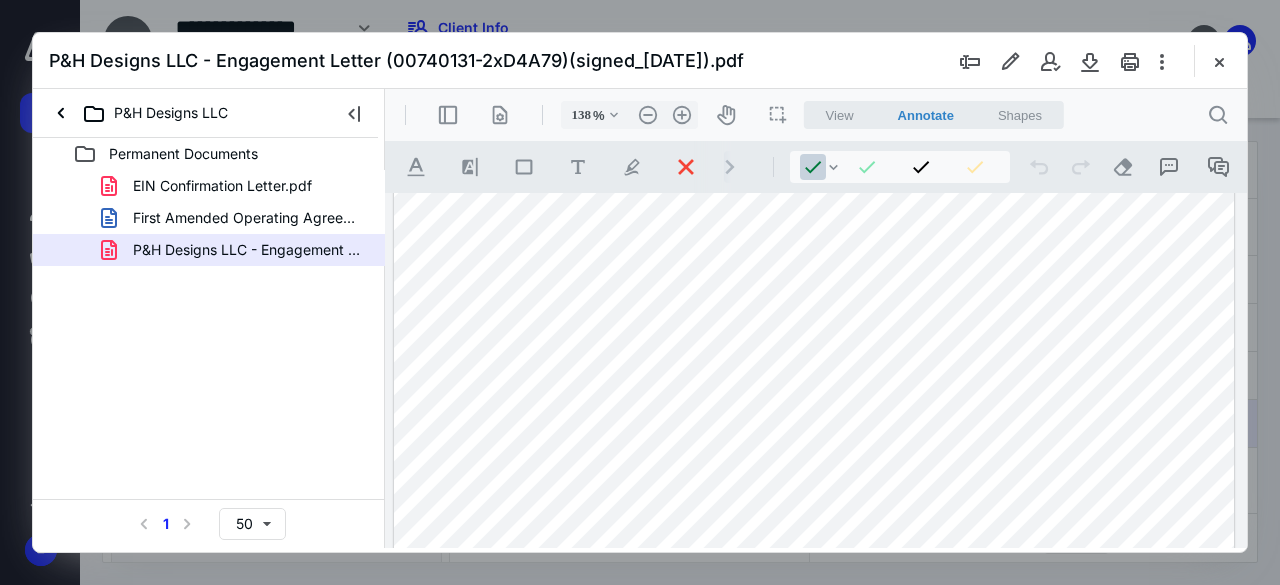 drag, startPoint x: 1224, startPoint y: 65, endPoint x: 1150, endPoint y: 463, distance: 404.82095 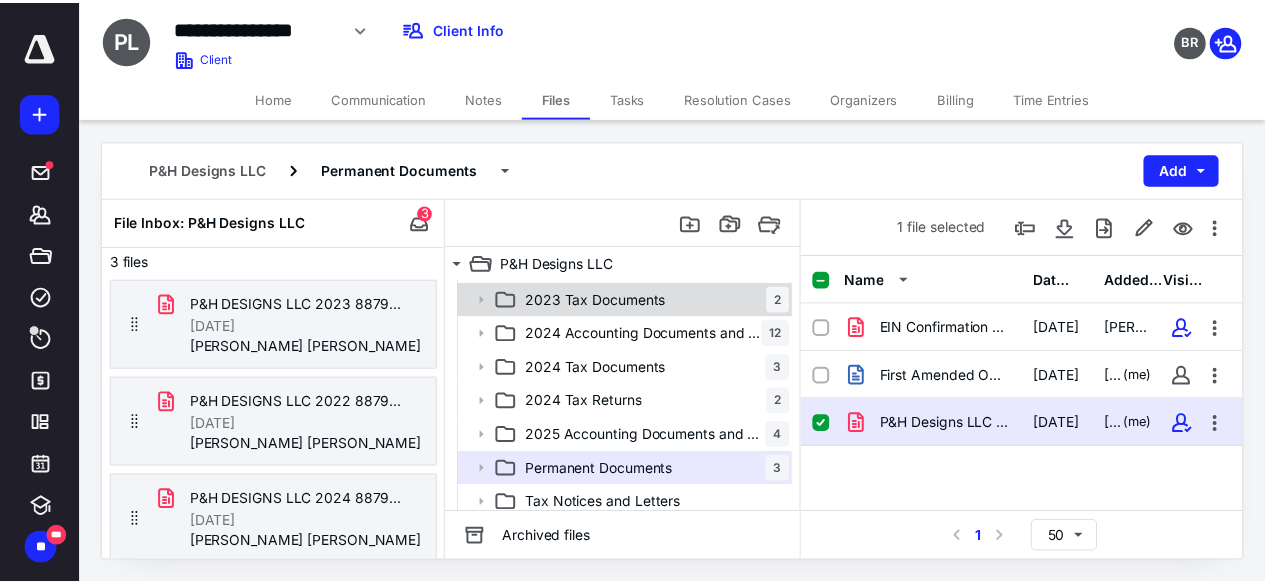 scroll, scrollTop: 0, scrollLeft: 0, axis: both 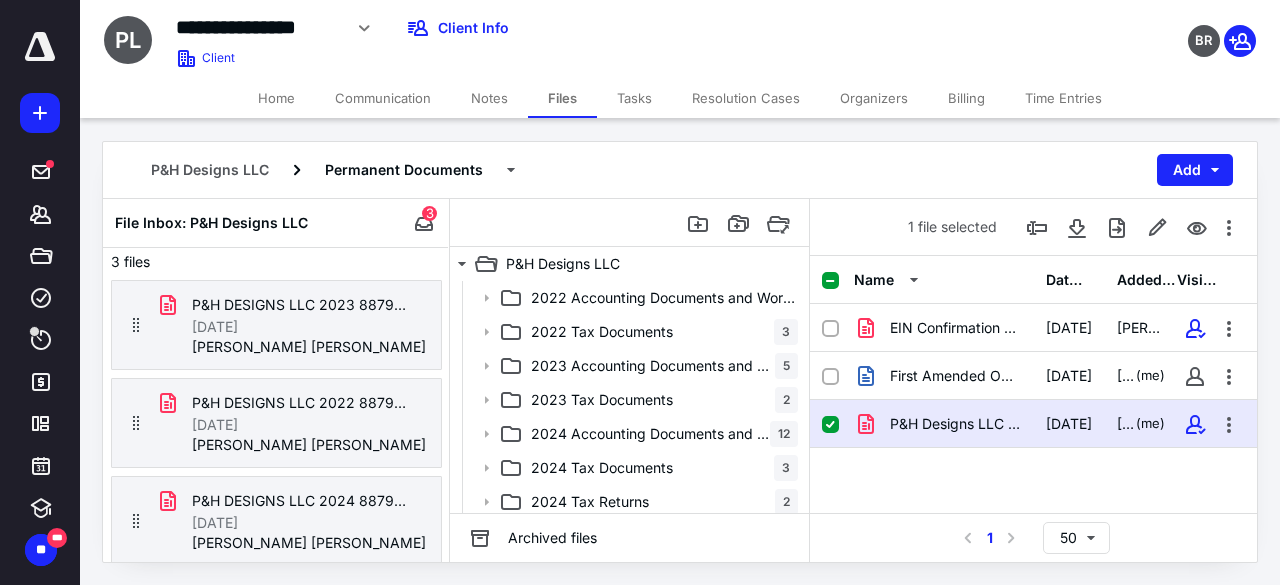 drag, startPoint x: 272, startPoint y: 99, endPoint x: 276, endPoint y: 113, distance: 14.56022 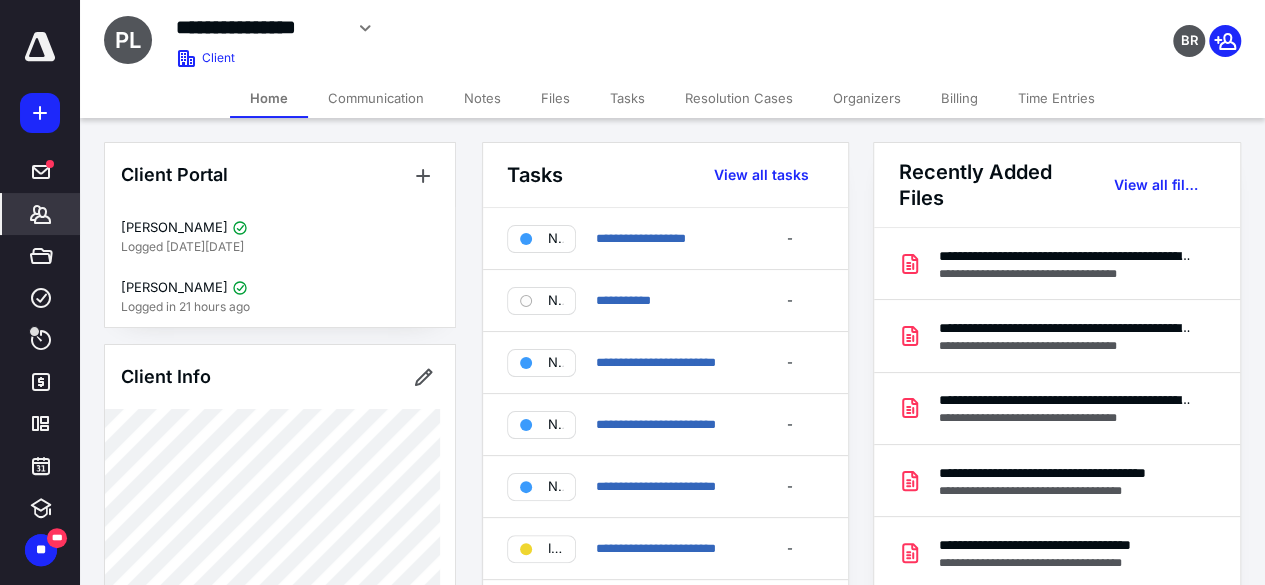 click 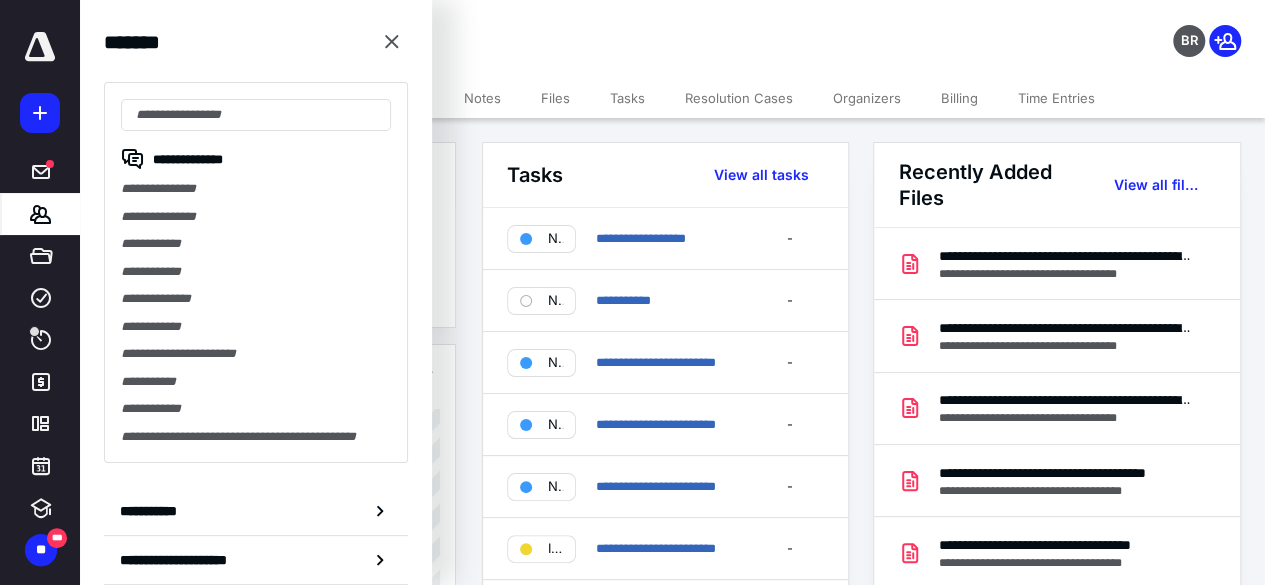 drag, startPoint x: 690, startPoint y: 21, endPoint x: 619, endPoint y: 41, distance: 73.76314 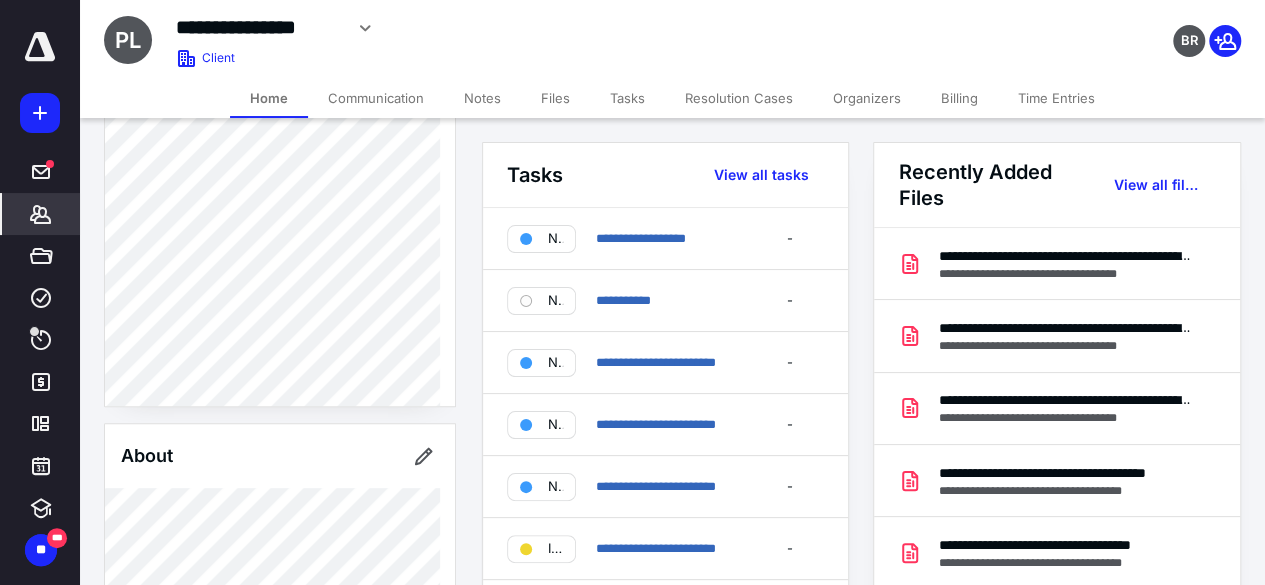 scroll, scrollTop: 700, scrollLeft: 0, axis: vertical 